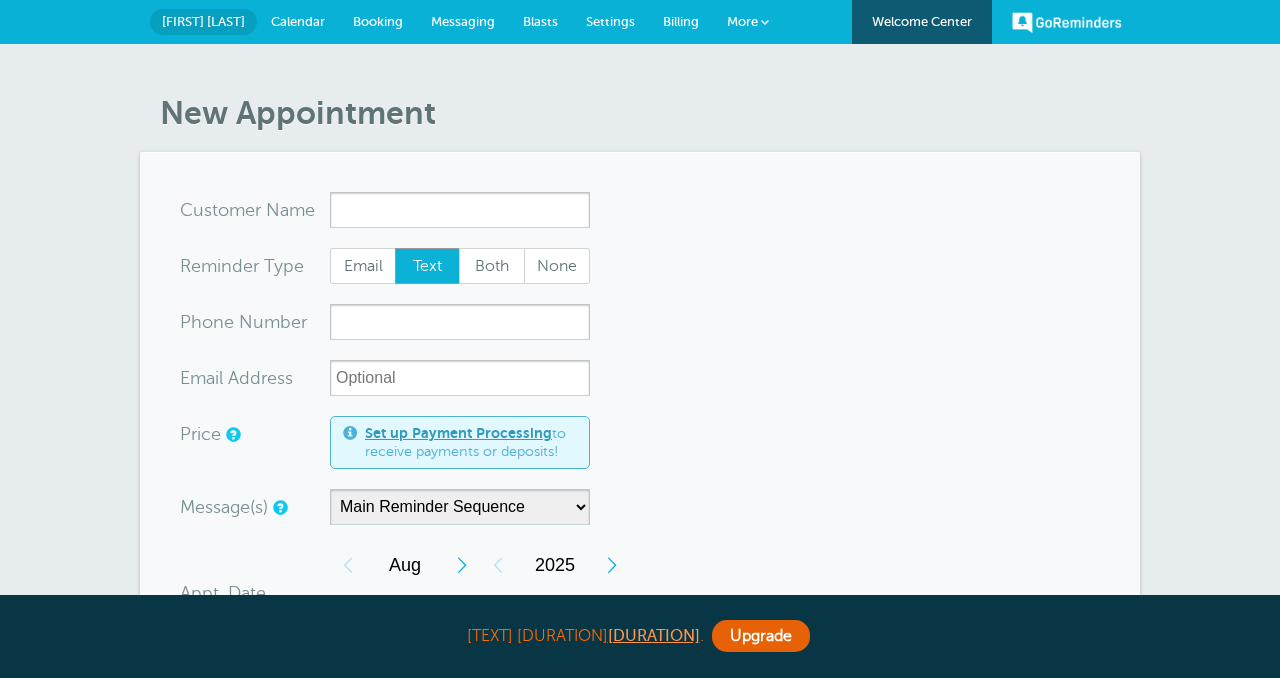 scroll, scrollTop: 0, scrollLeft: 0, axis: both 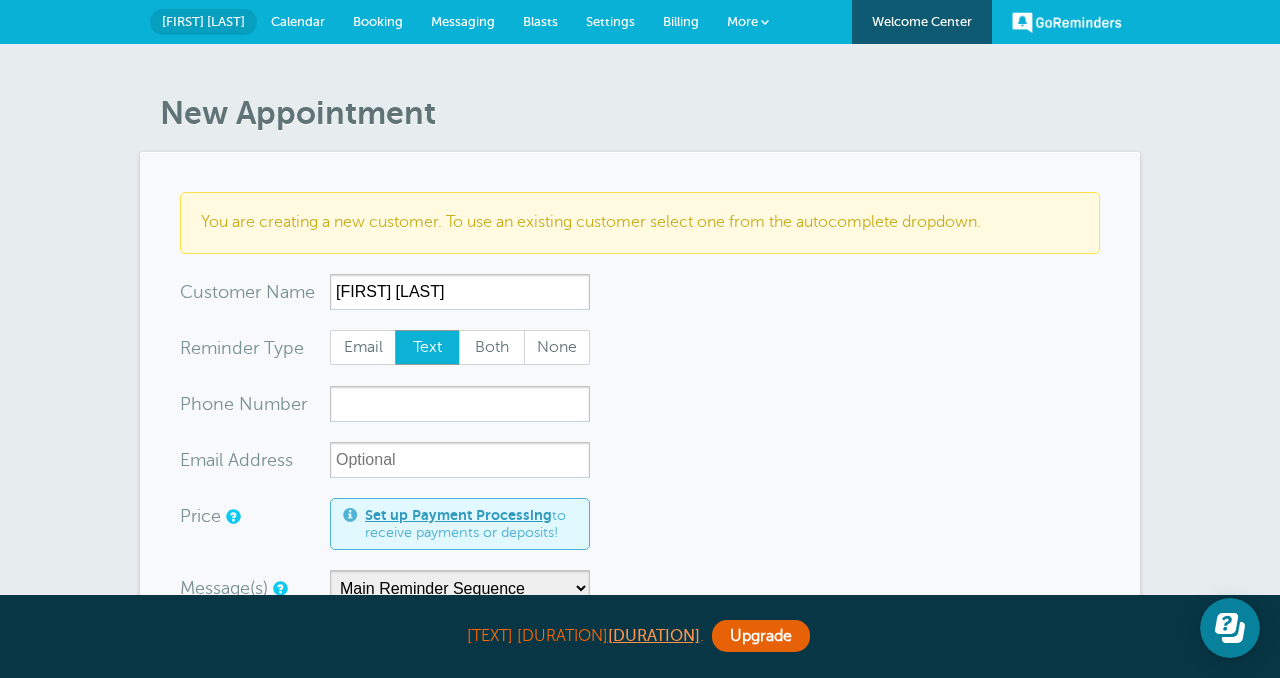 type on "Natasha Woolford" 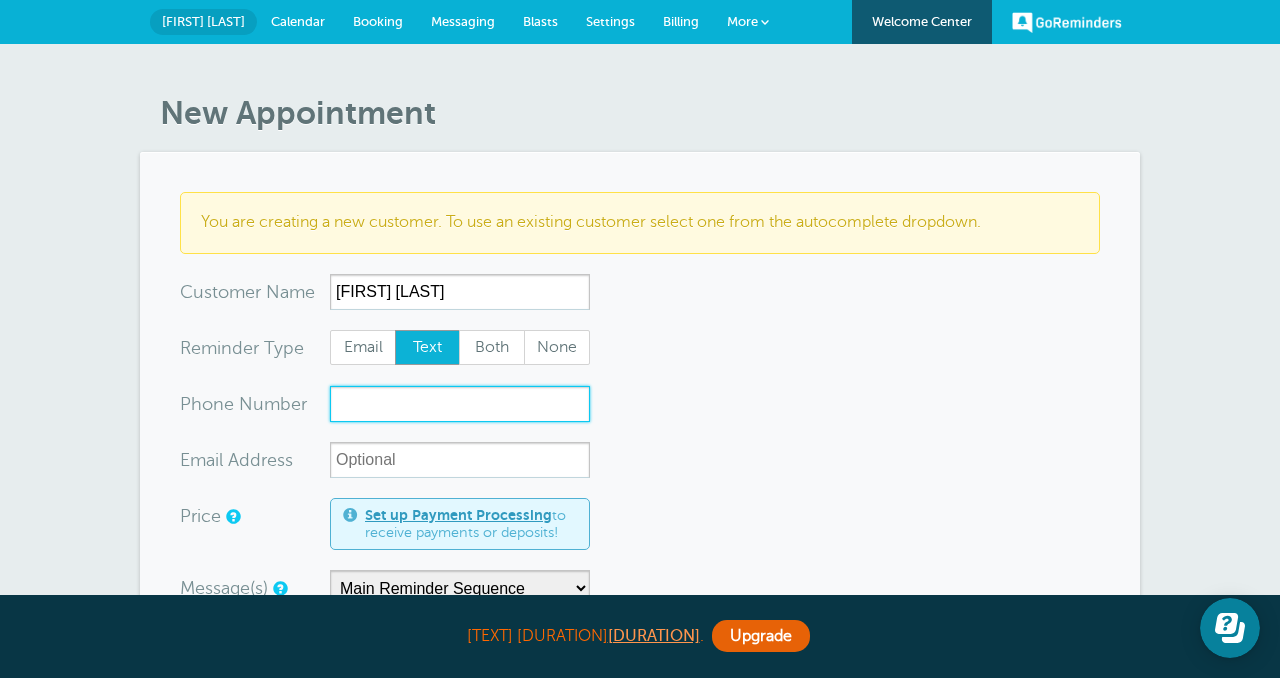 click on "xxx-no-autofill" at bounding box center [460, 404] 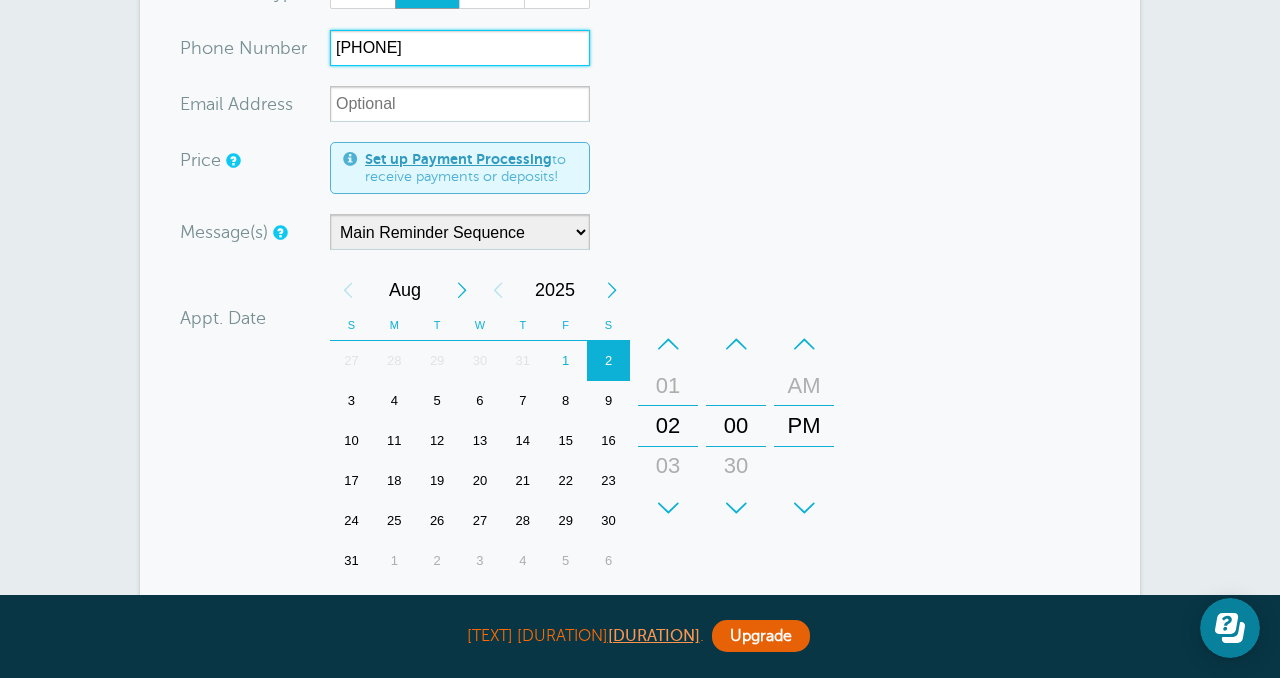 scroll, scrollTop: 363, scrollLeft: 0, axis: vertical 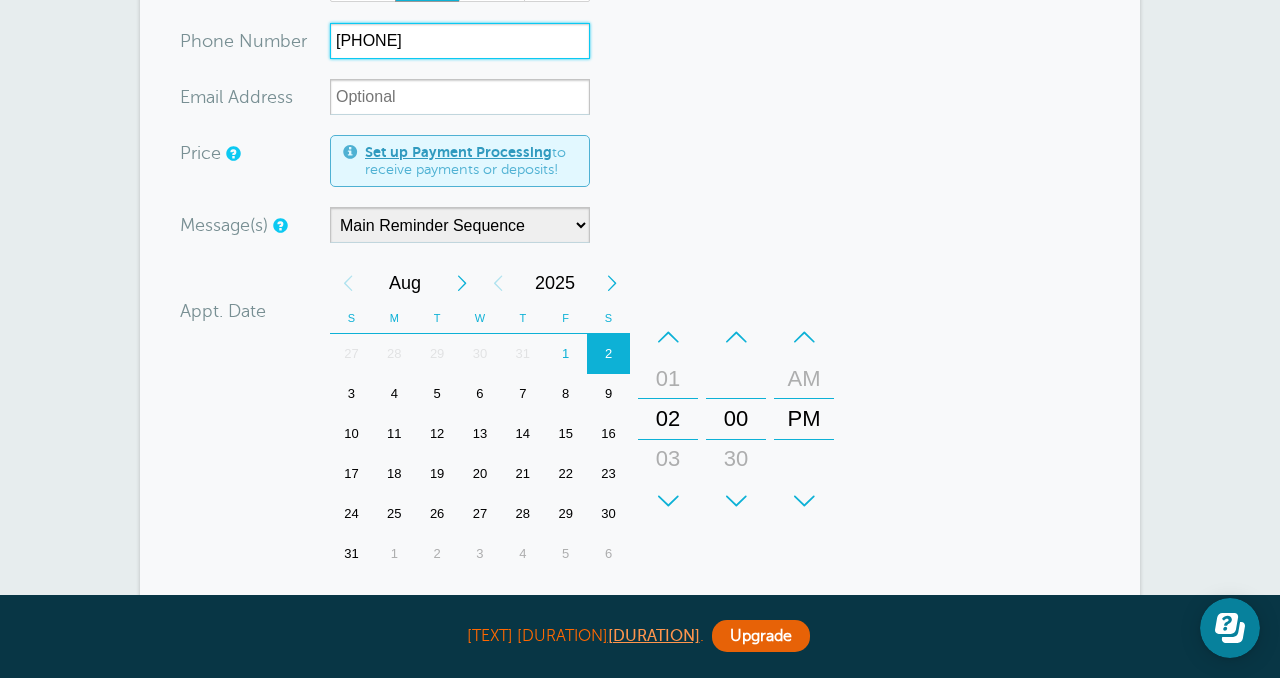 click on "7" at bounding box center (522, 394) 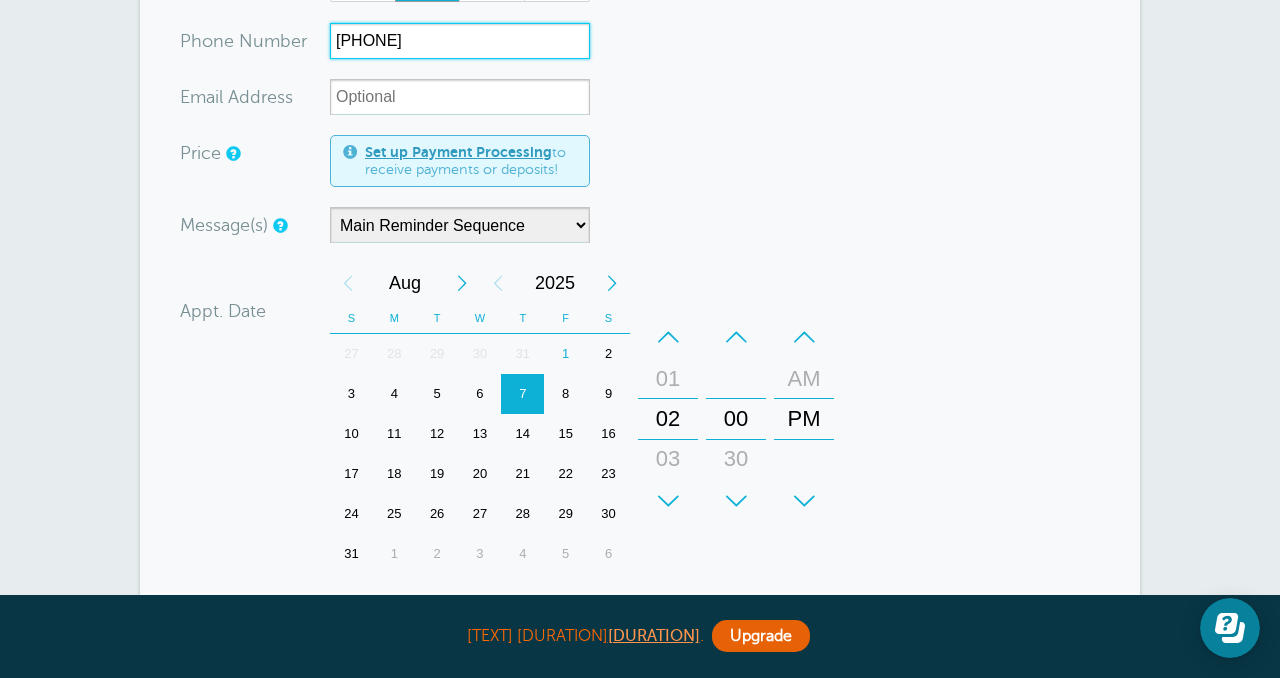 click on "–" at bounding box center [668, 337] 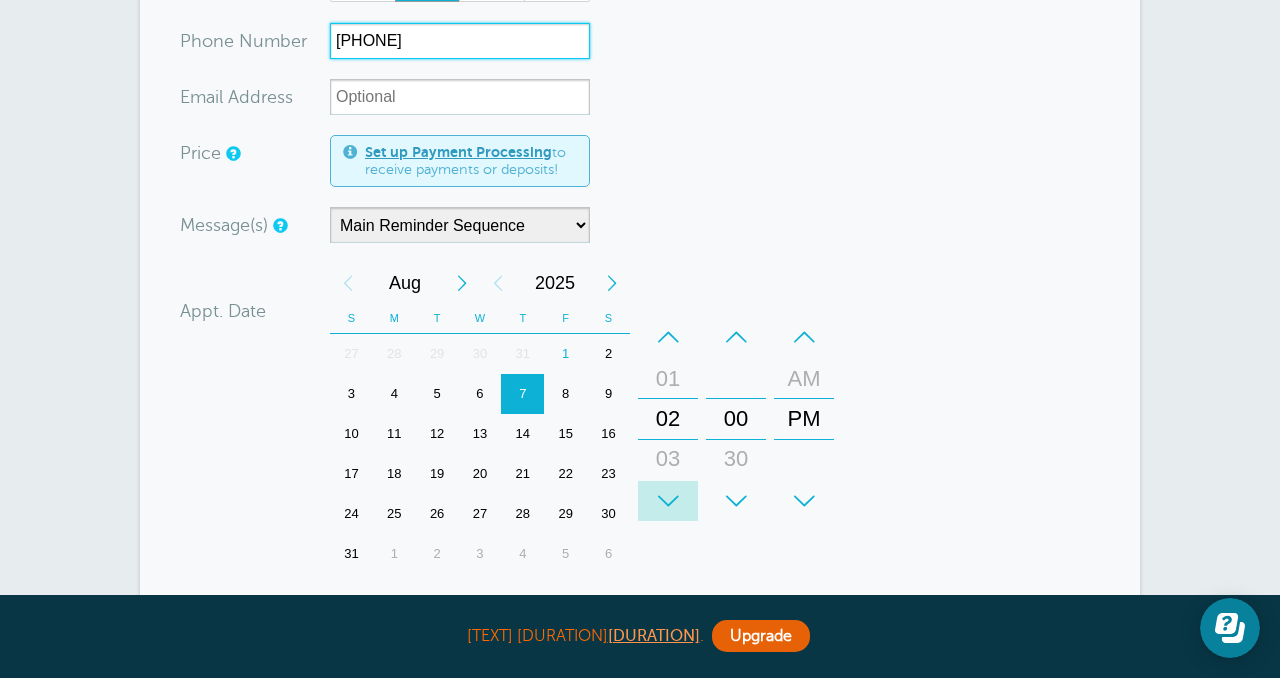 click on "+" at bounding box center [668, 501] 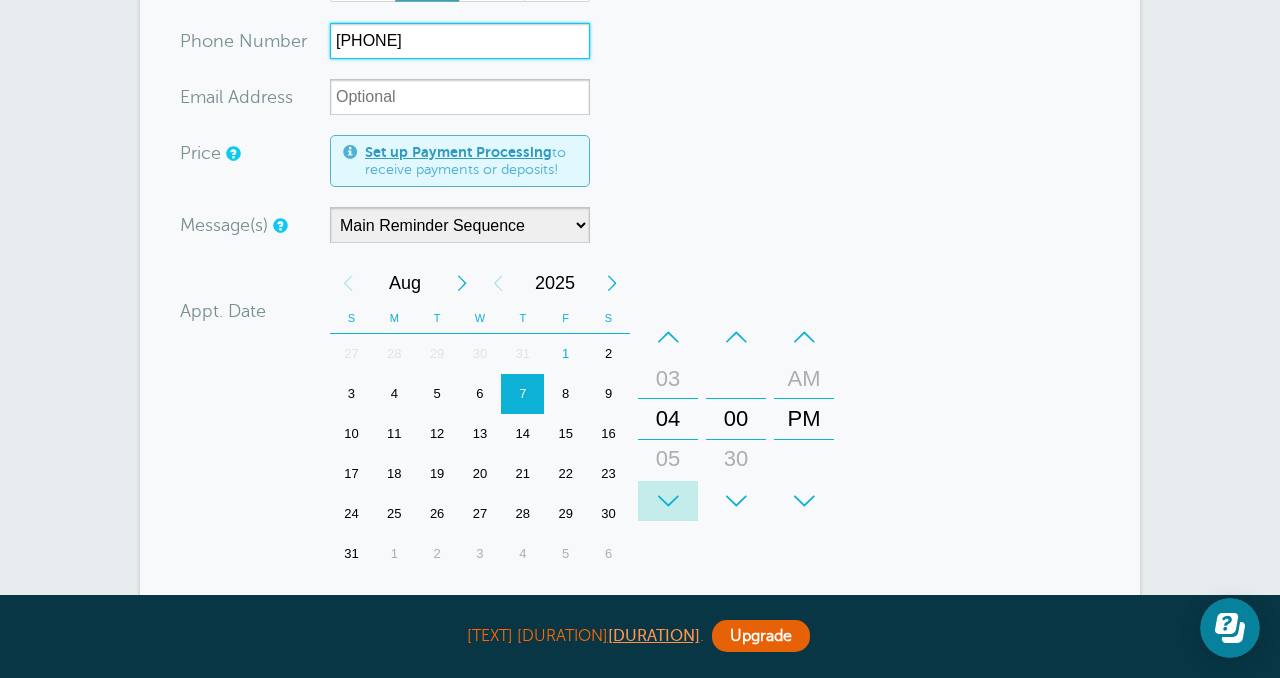 click on "+" at bounding box center (668, 501) 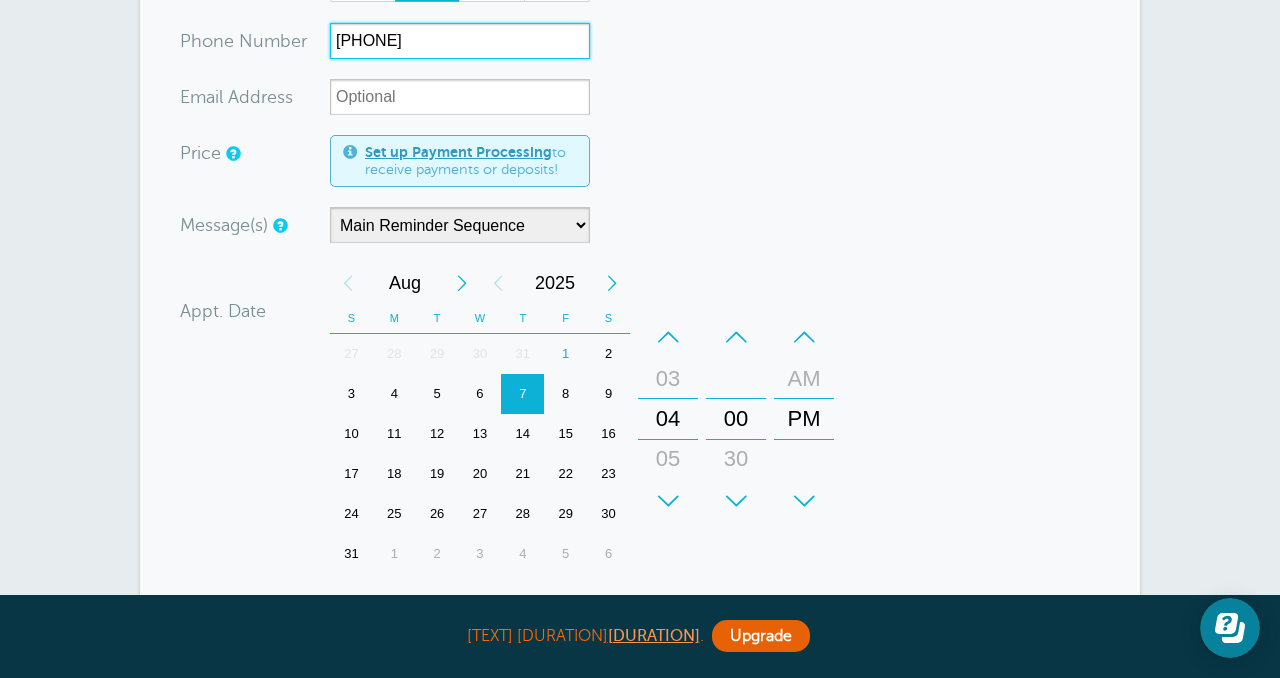 click on "–" at bounding box center [668, 337] 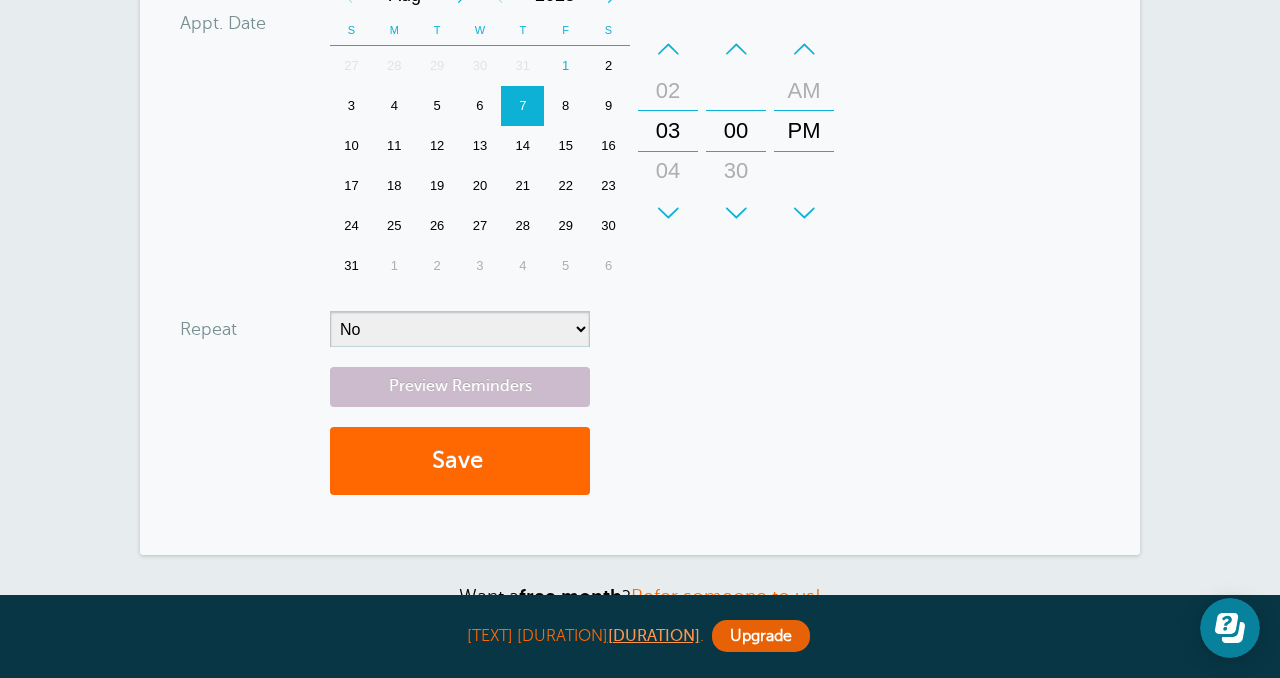 scroll, scrollTop: 657, scrollLeft: 0, axis: vertical 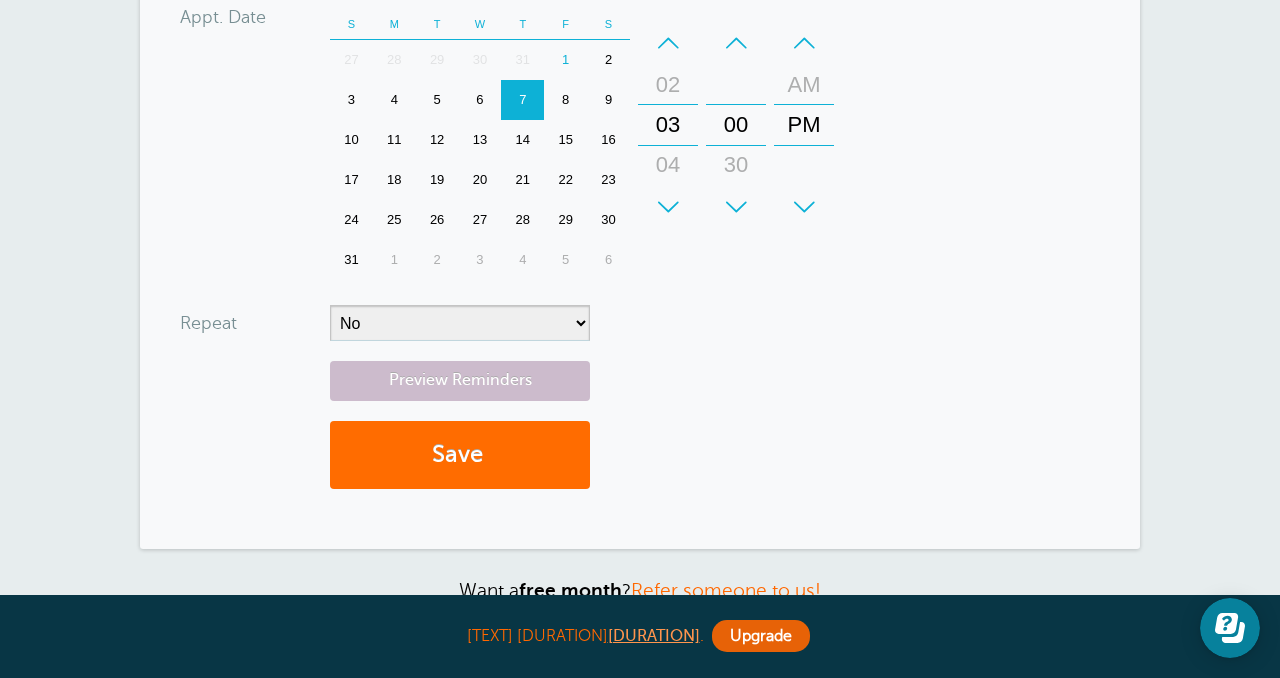 type on "6268795620" 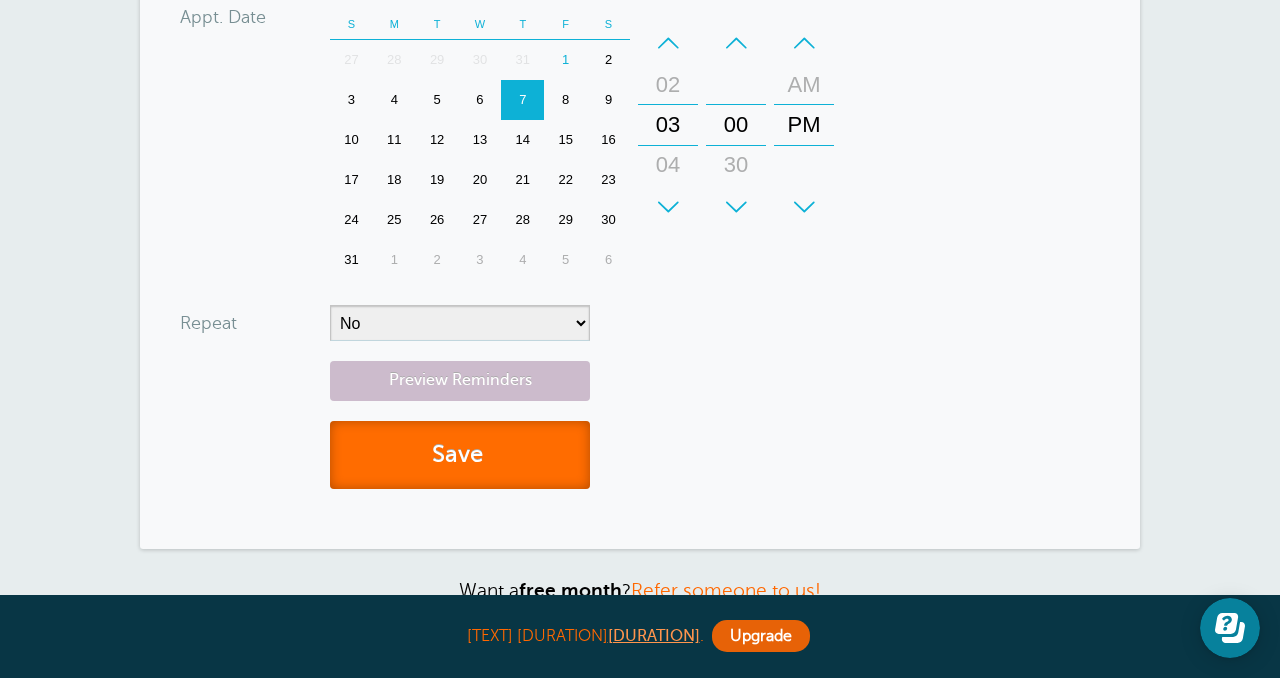 click on "Save" at bounding box center (460, 455) 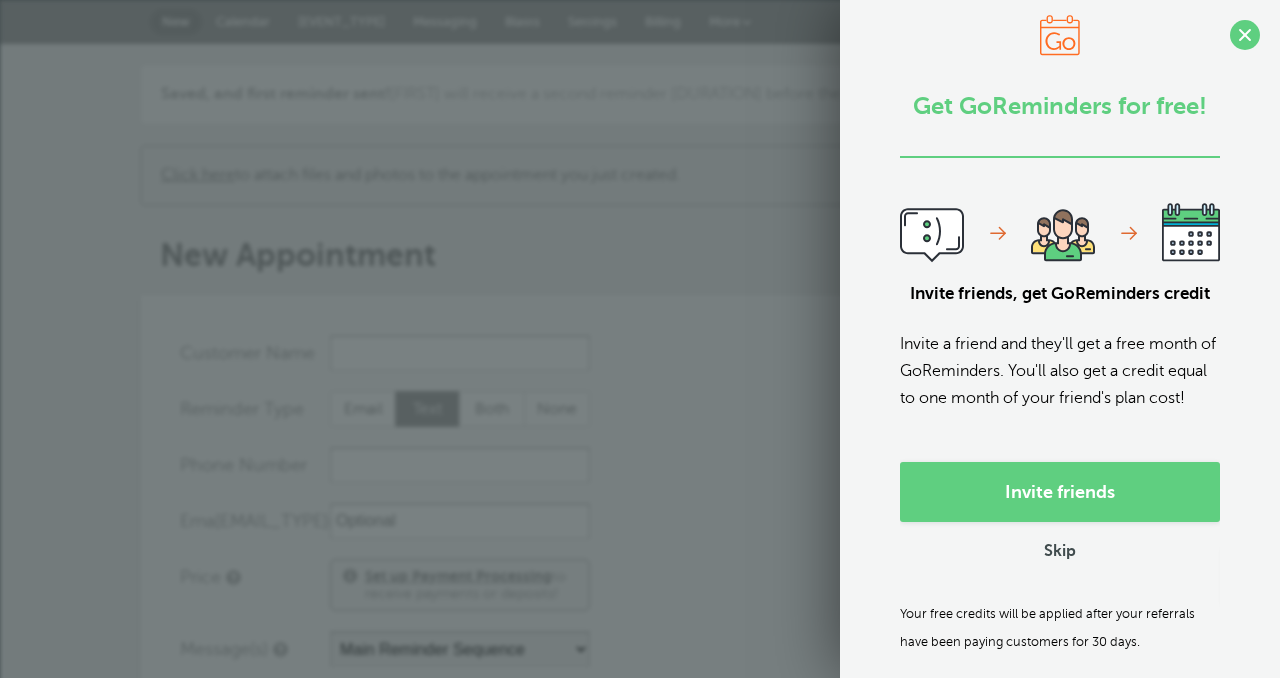 scroll, scrollTop: 0, scrollLeft: 0, axis: both 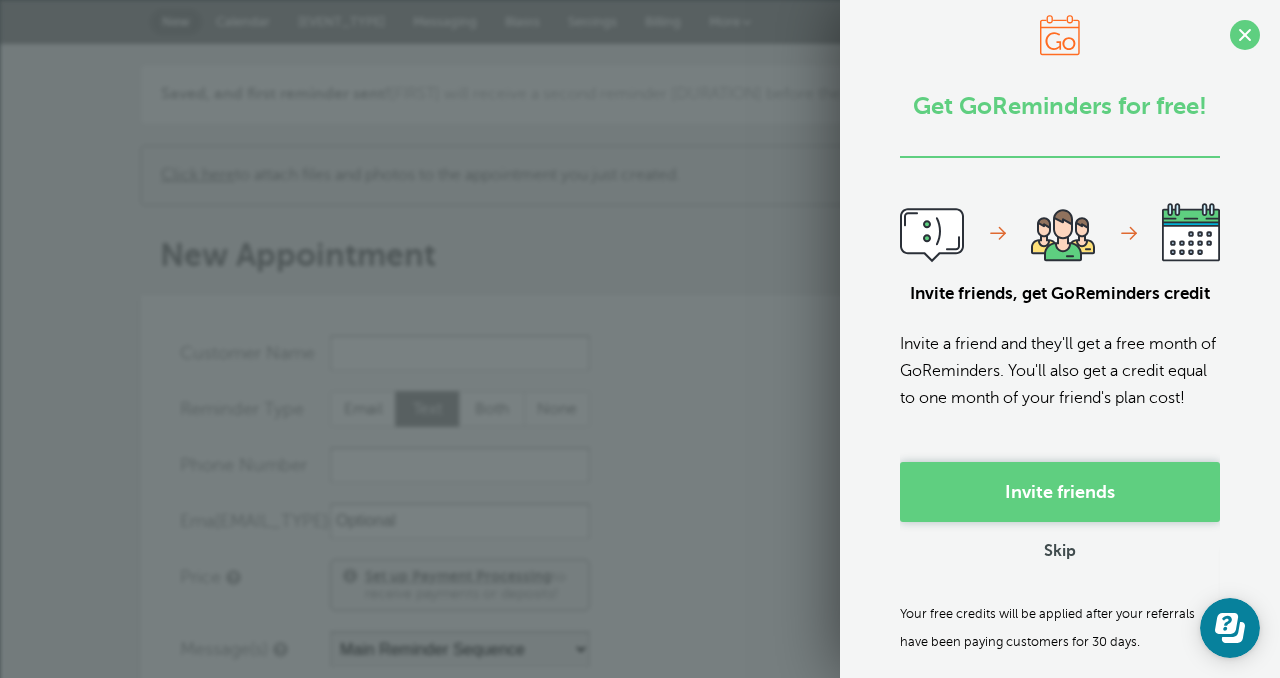 click on "Invite friends" at bounding box center (1060, 492) 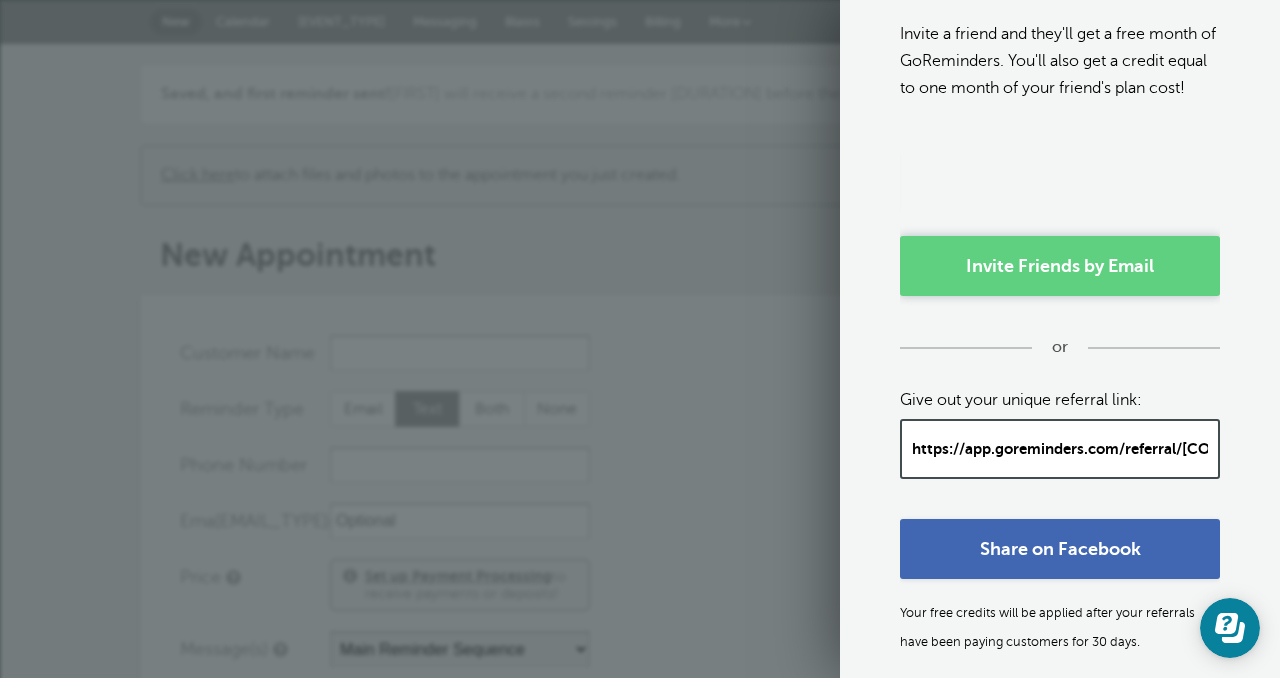 scroll, scrollTop: 336, scrollLeft: 0, axis: vertical 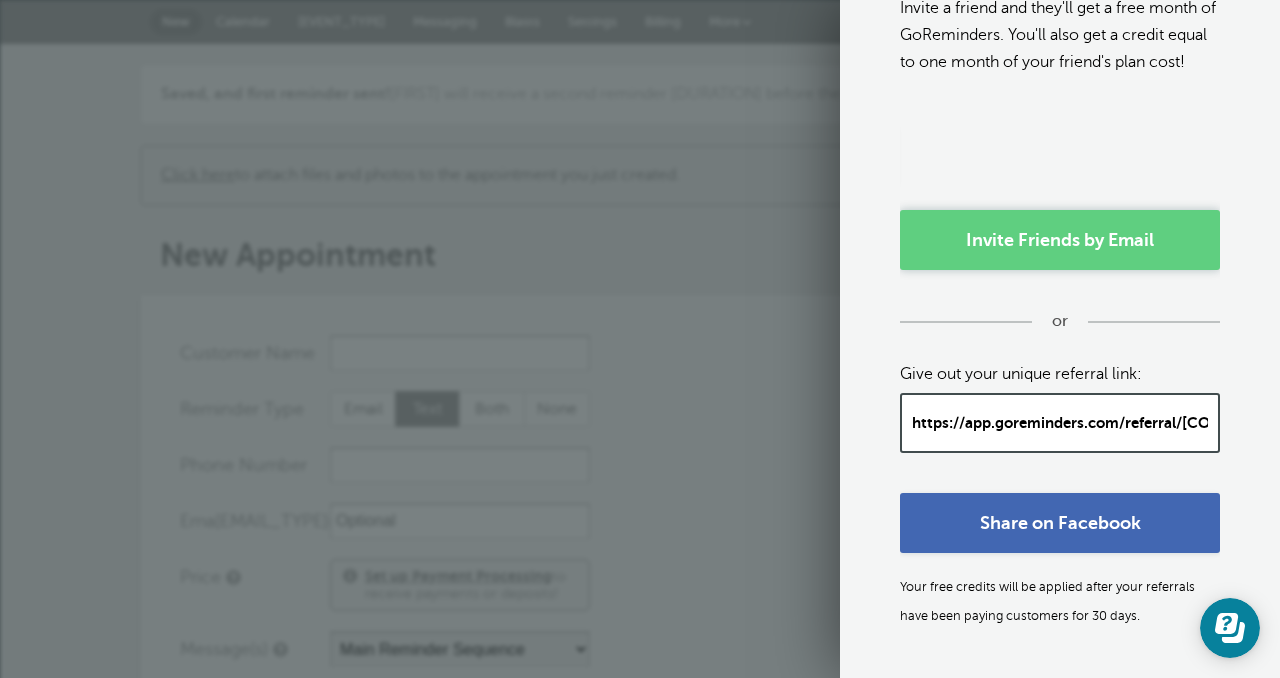 click on "Invite Friends by Email" at bounding box center [1060, 240] 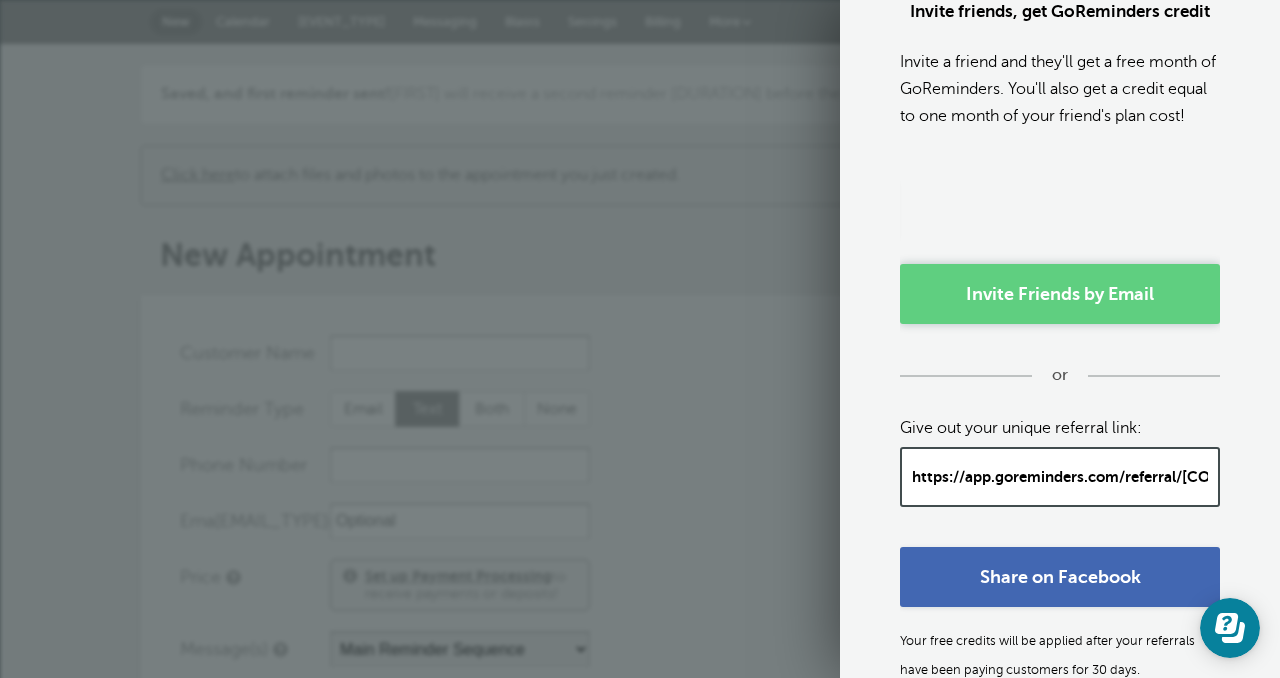 scroll, scrollTop: 0, scrollLeft: 0, axis: both 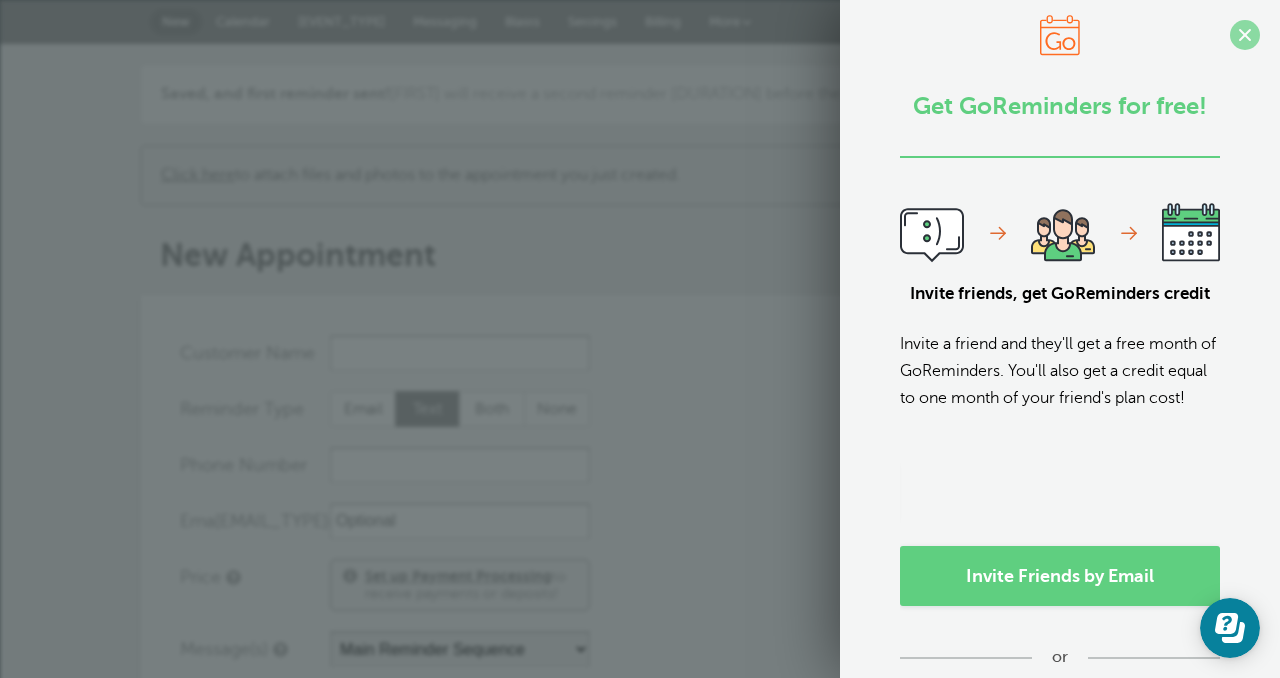 click at bounding box center (1245, 35) 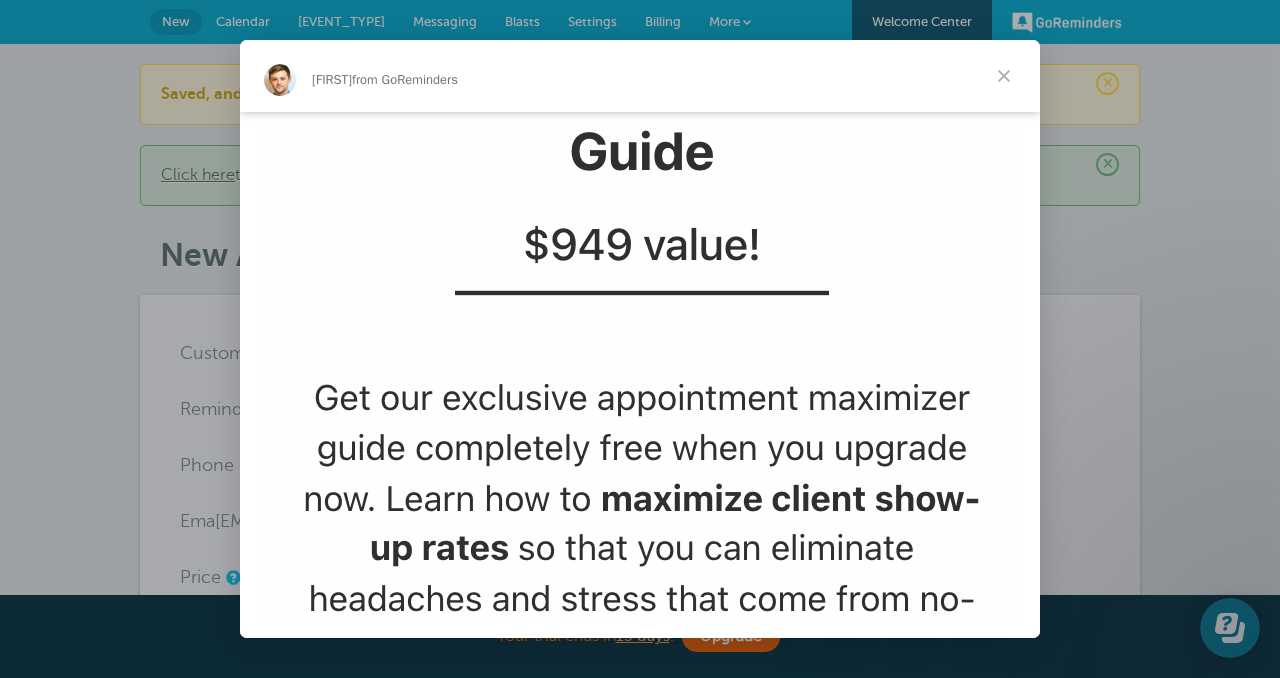 scroll, scrollTop: 3958, scrollLeft: 0, axis: vertical 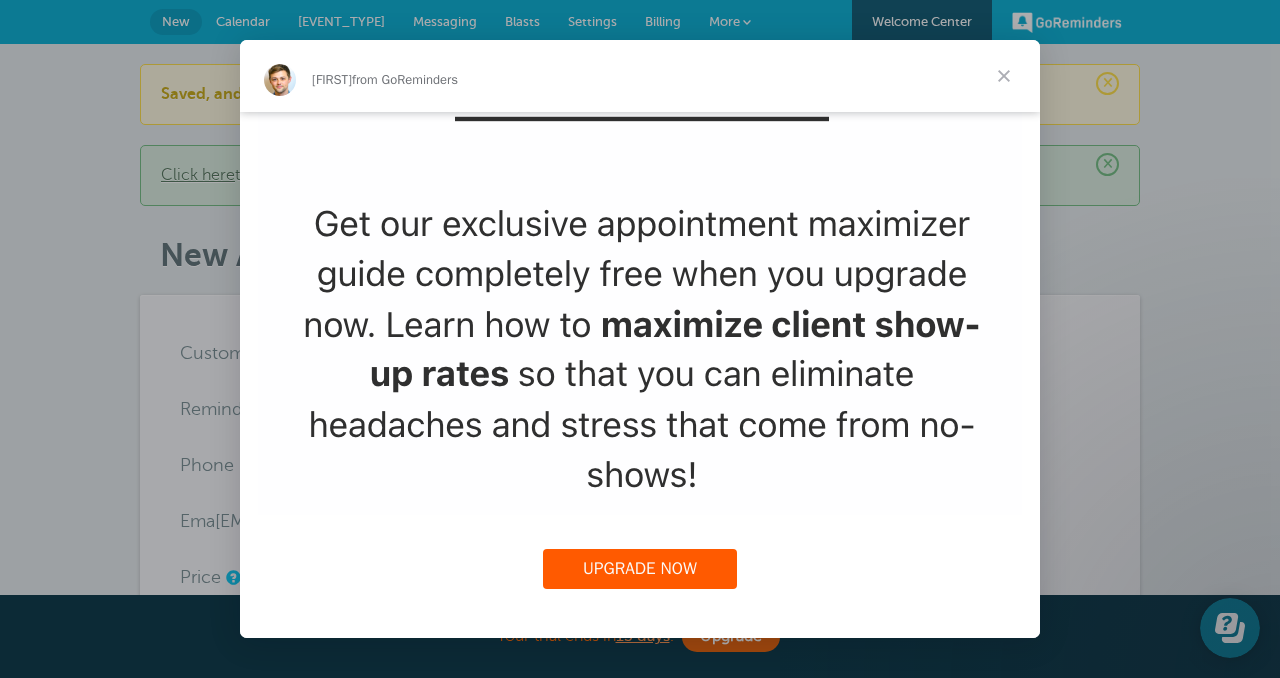 click on "UPGRADE NOW" at bounding box center (640, 568) 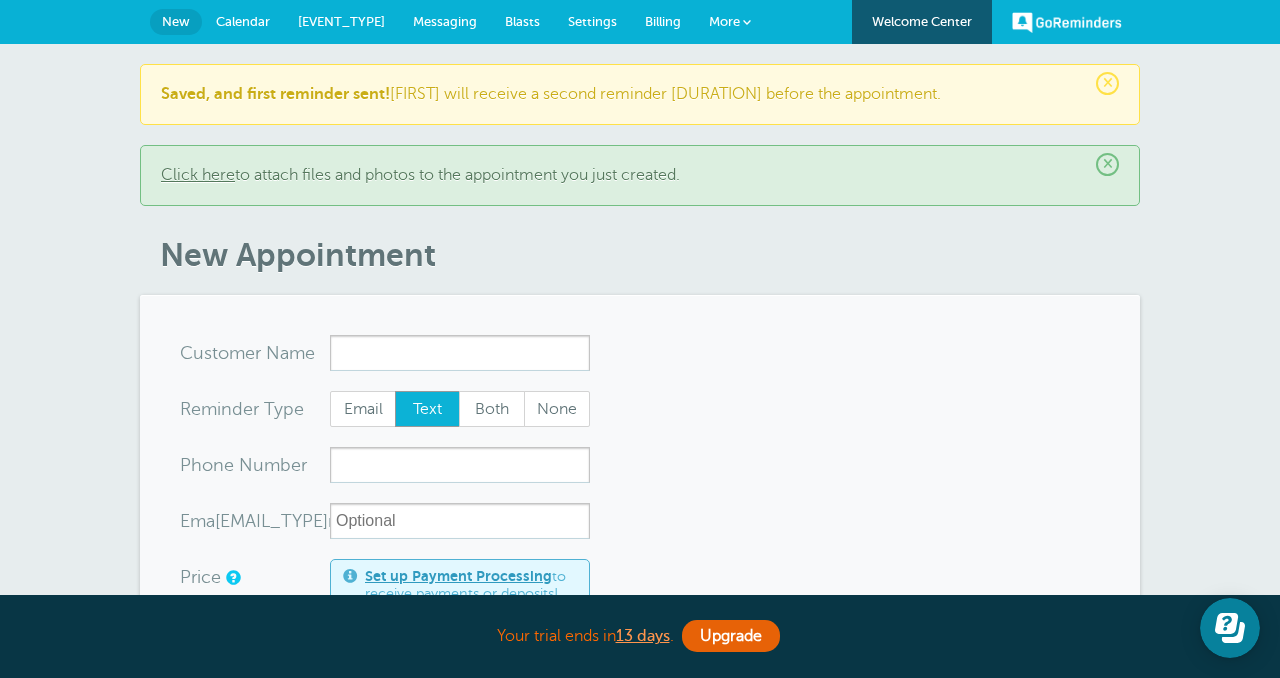 click on "×
Saved, and first reminder sent!  Natasha will receive a second reminder  1 hour before the appointment.
×
Click here  to attach files and photos to the appointment you just created.
New Appointment
You are creating a new customer. To use an existing customer select one from the autocomplete dropdown.
x-no-autofill
Cus tomer N ame
Edit
Remove
Customer TZ" at bounding box center (640, 732) 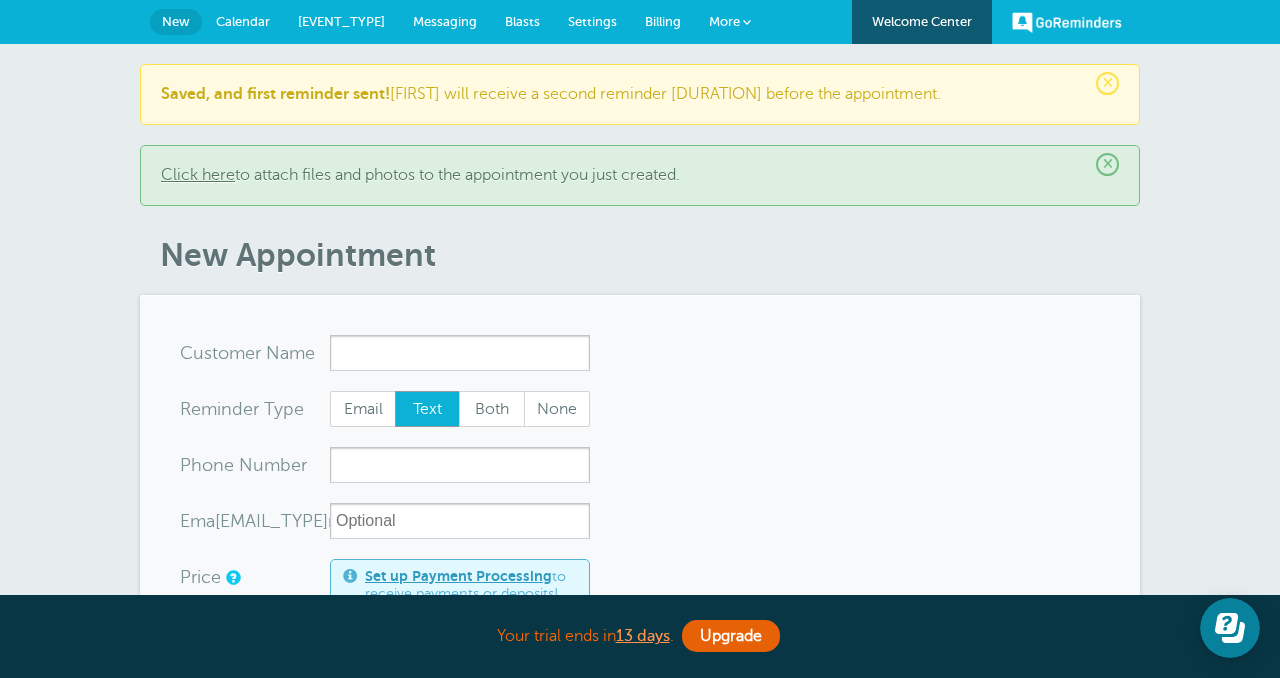 click on "Calendar" at bounding box center (243, 21) 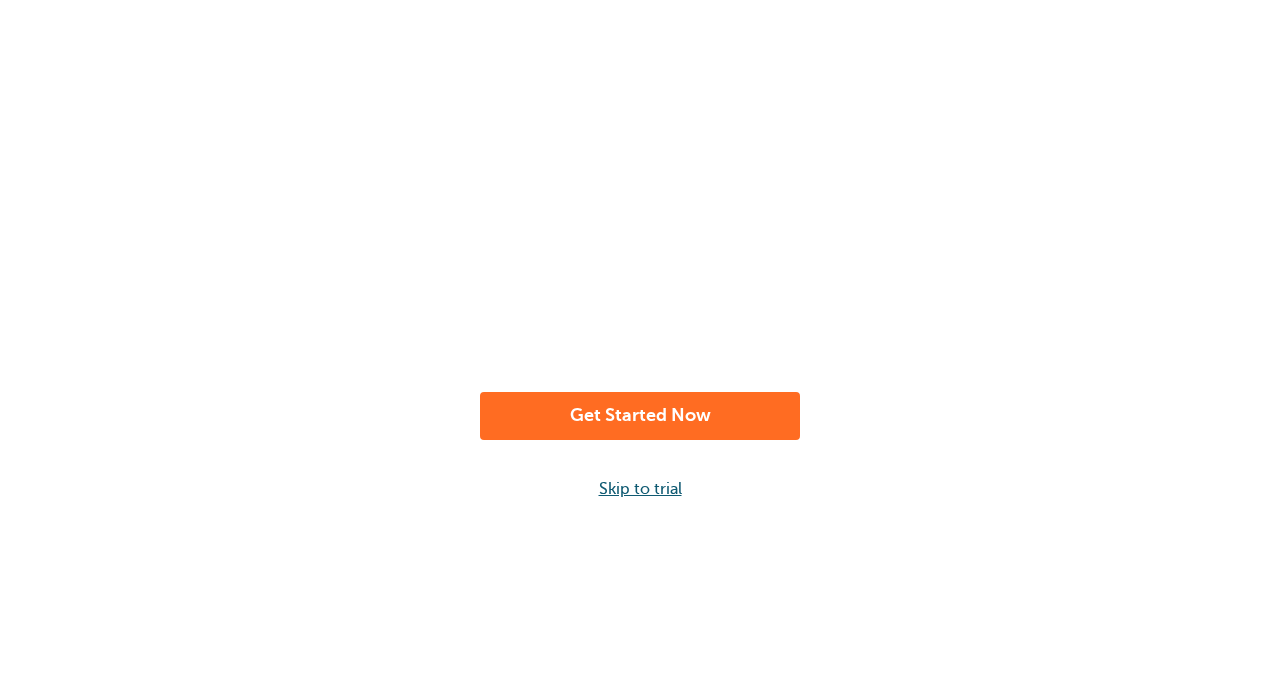 scroll, scrollTop: 0, scrollLeft: 0, axis: both 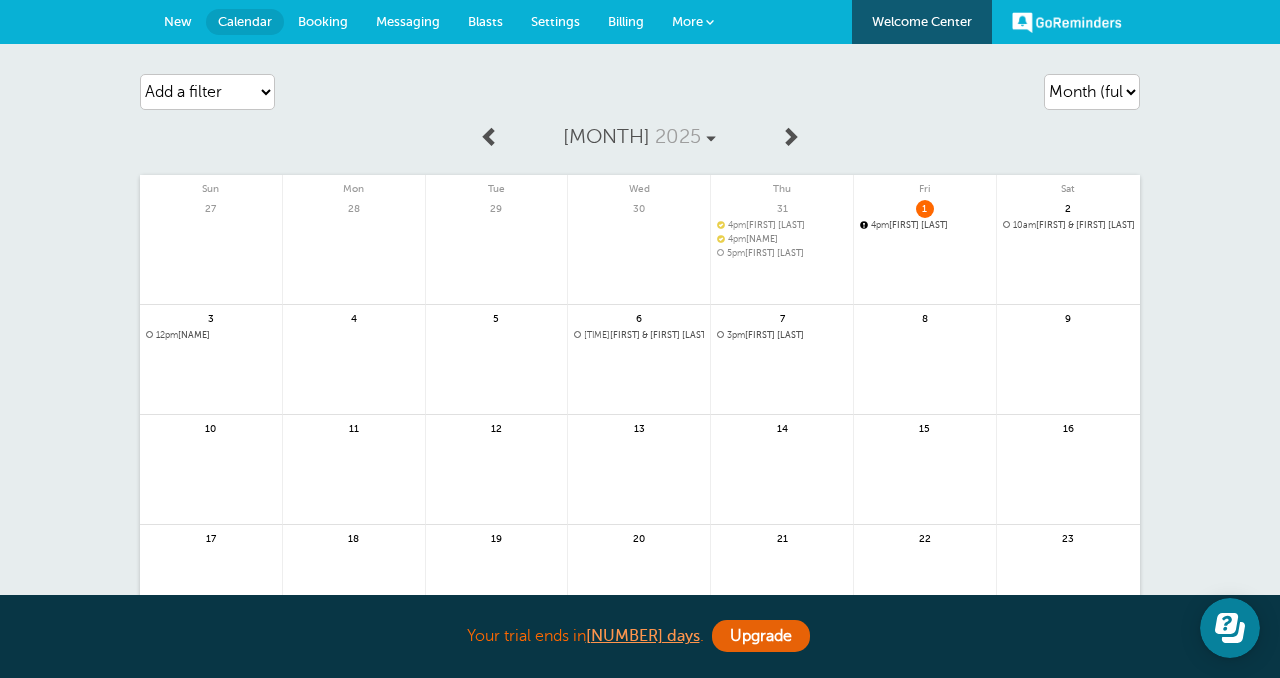 click on "4pm" at bounding box center (880, 225) 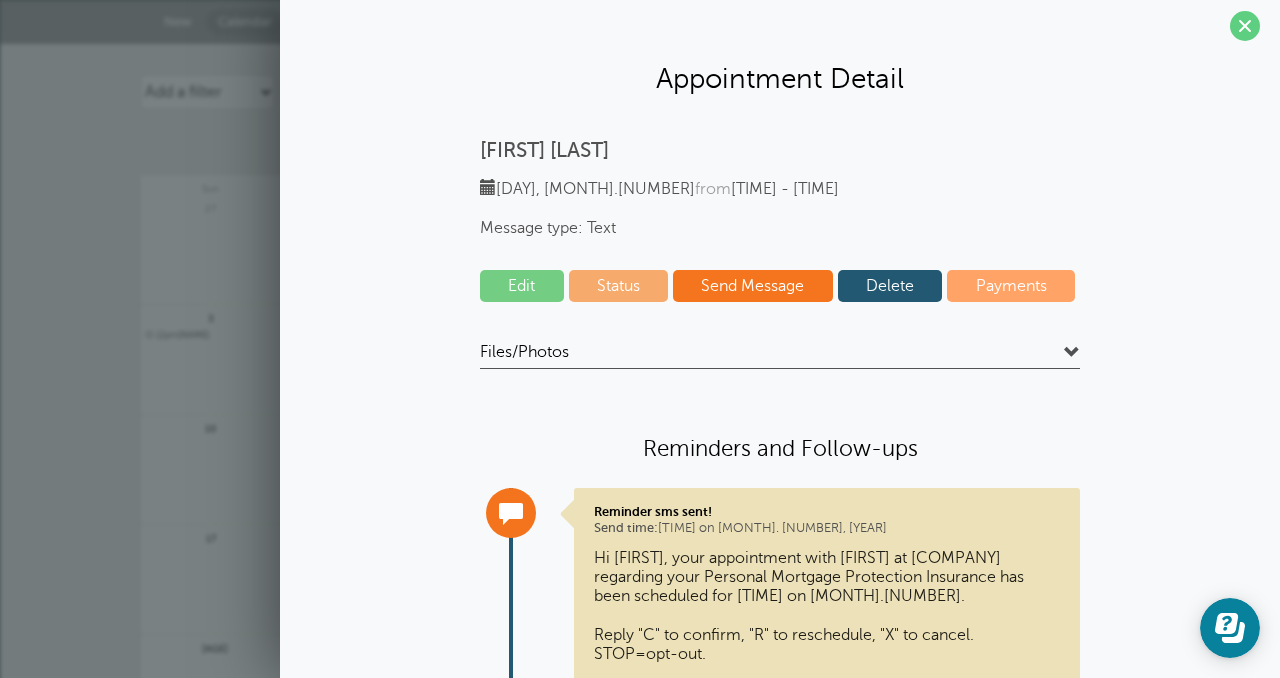 scroll, scrollTop: 0, scrollLeft: 0, axis: both 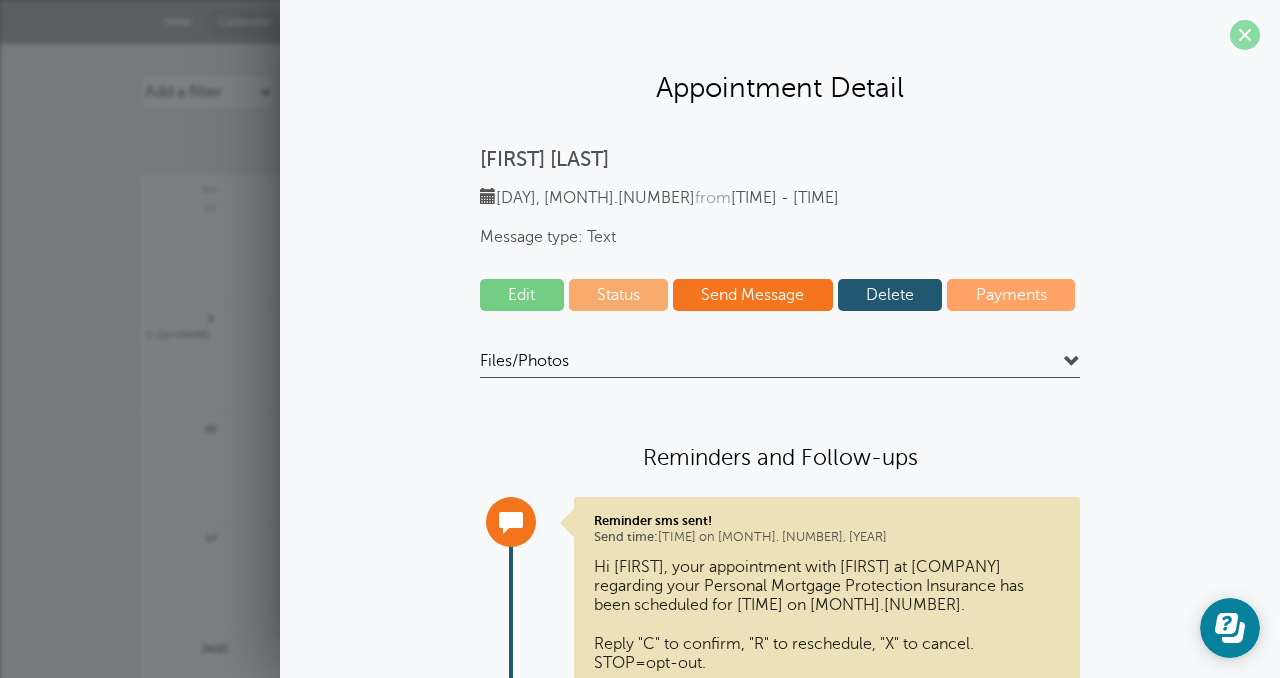 click at bounding box center [1245, 35] 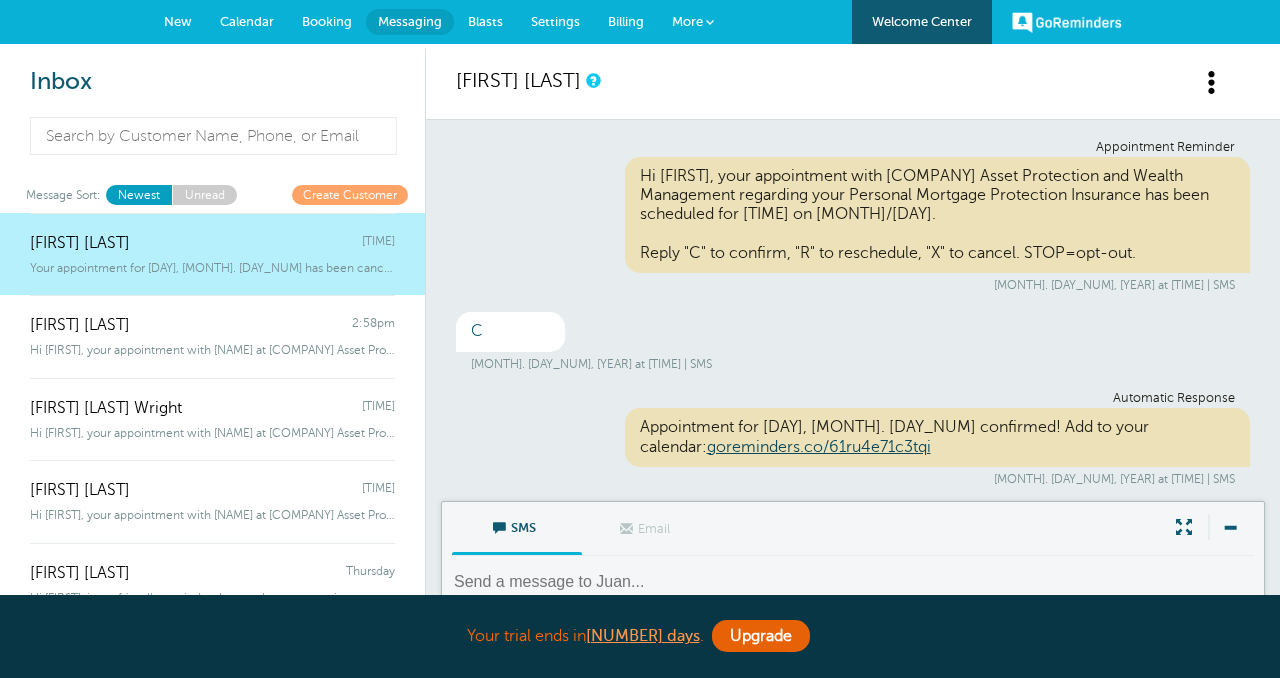 scroll, scrollTop: 0, scrollLeft: 0, axis: both 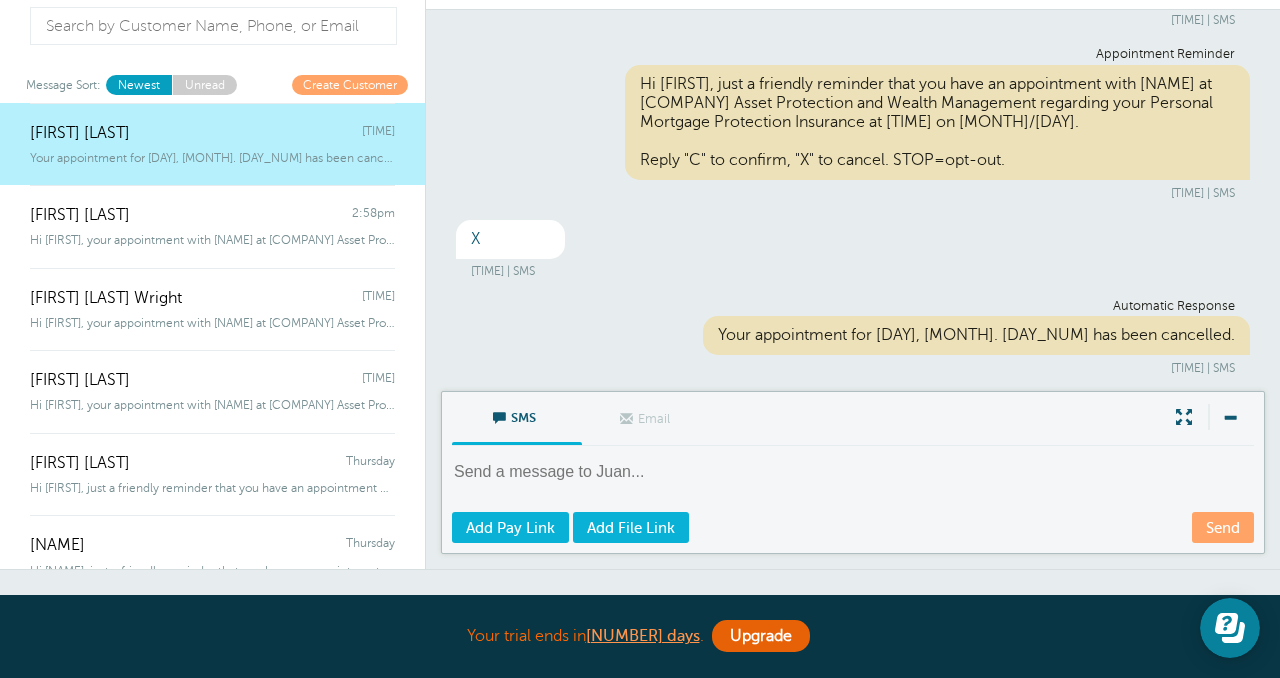 click at bounding box center (855, 485) 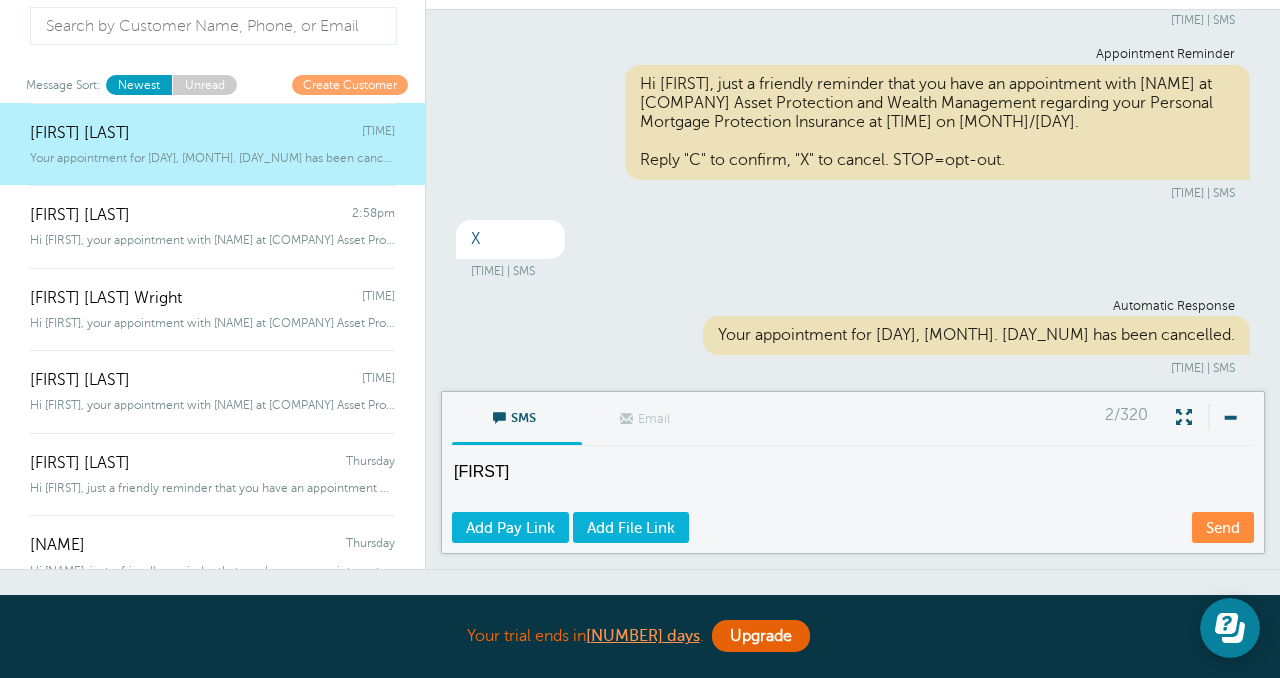 type on "J" 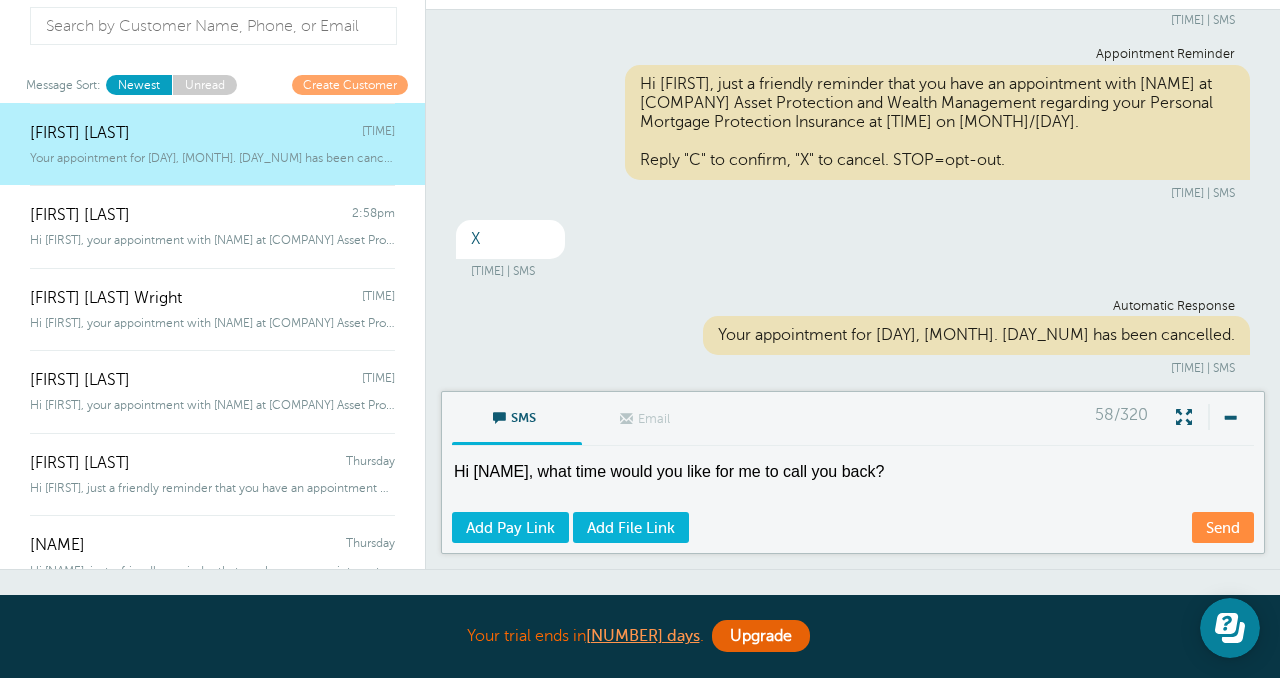 click on "Hi Juan, what time would you like for me to call you back?" at bounding box center (855, 485) 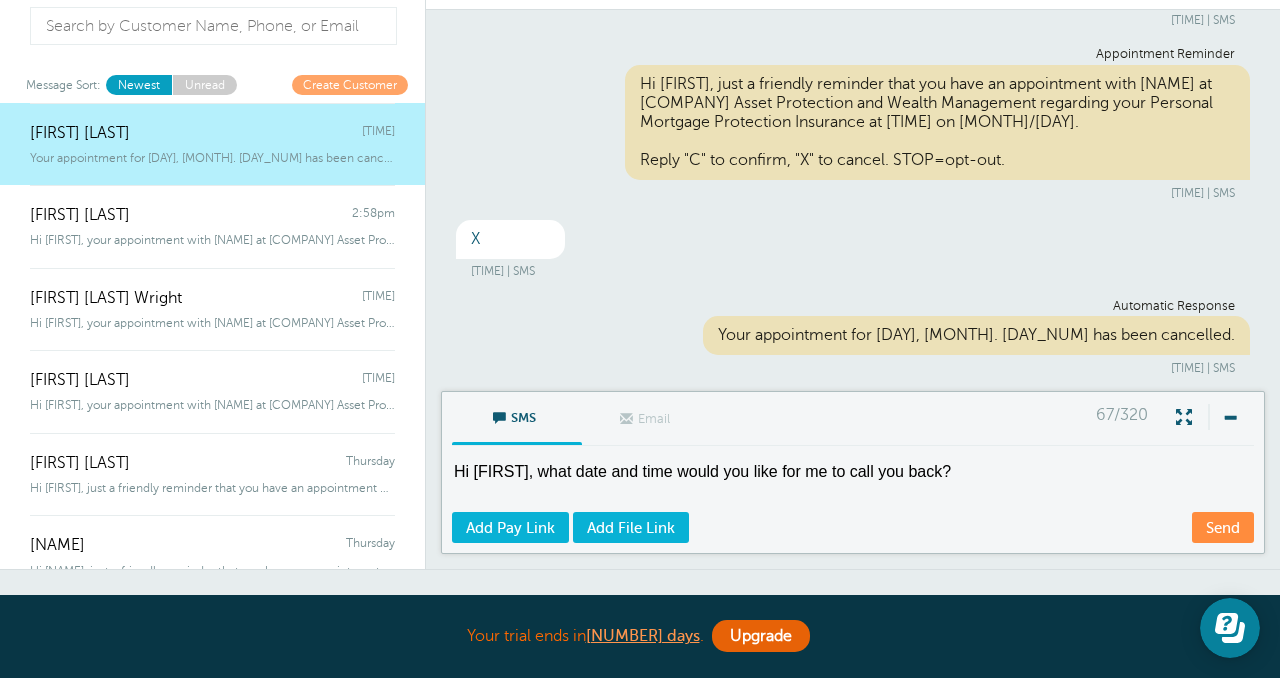 drag, startPoint x: 942, startPoint y: 470, endPoint x: 455, endPoint y: 469, distance: 487.00104 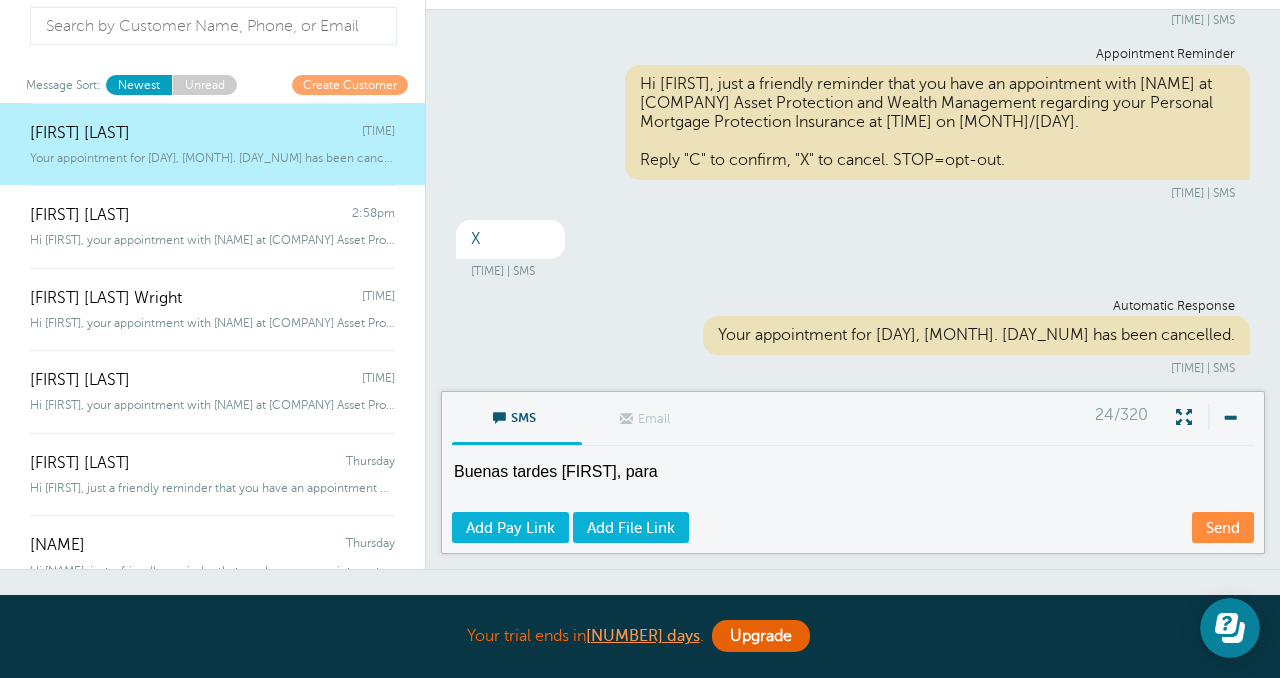 type on "Buenas tardes Juan, para" 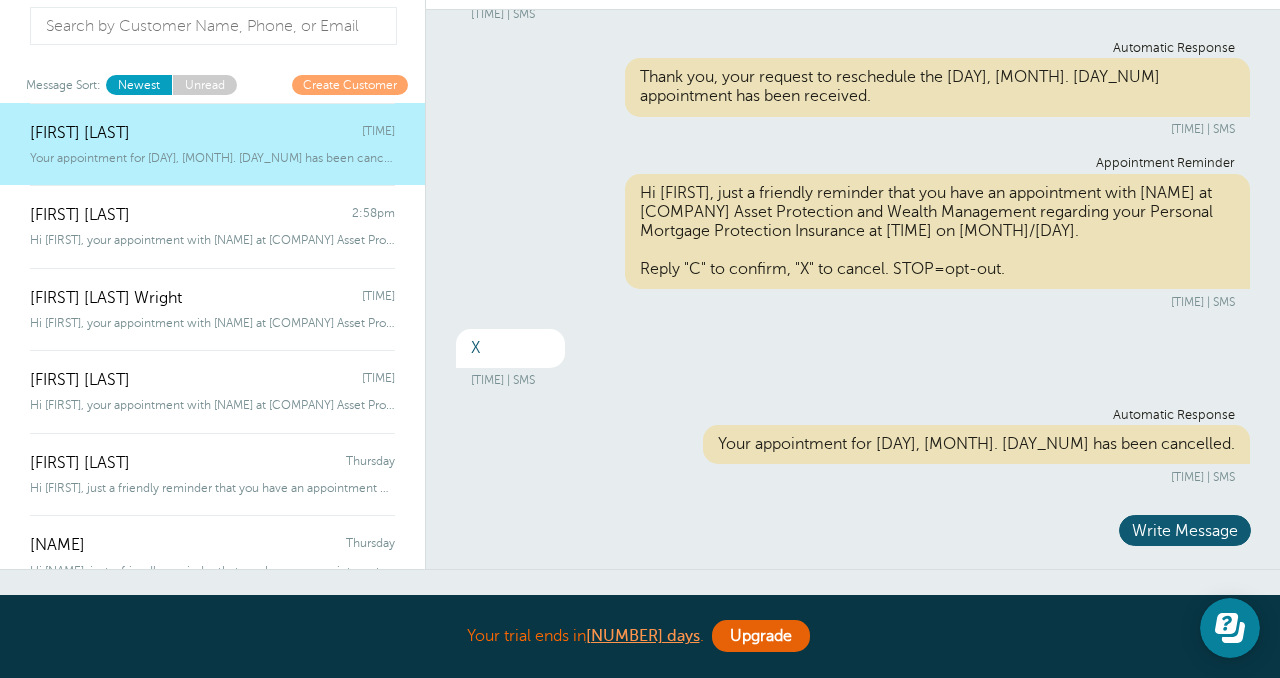 scroll, scrollTop: 776, scrollLeft: 0, axis: vertical 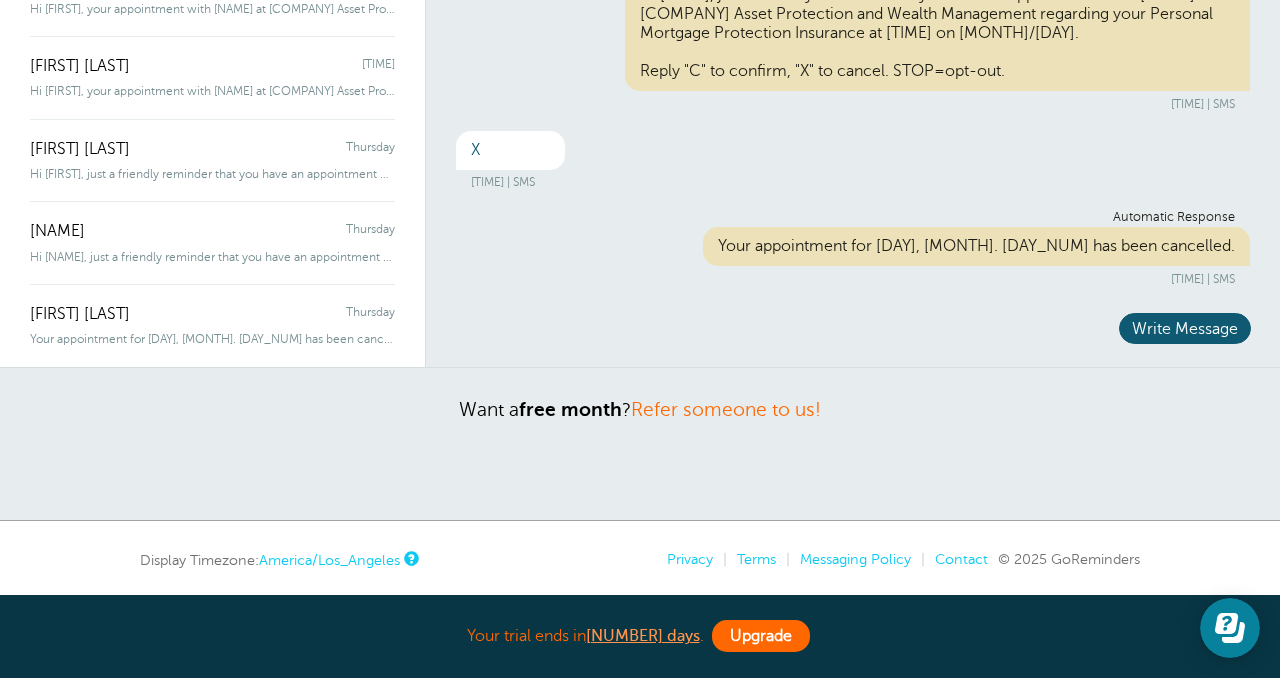click on "Upgrade" at bounding box center [761, 636] 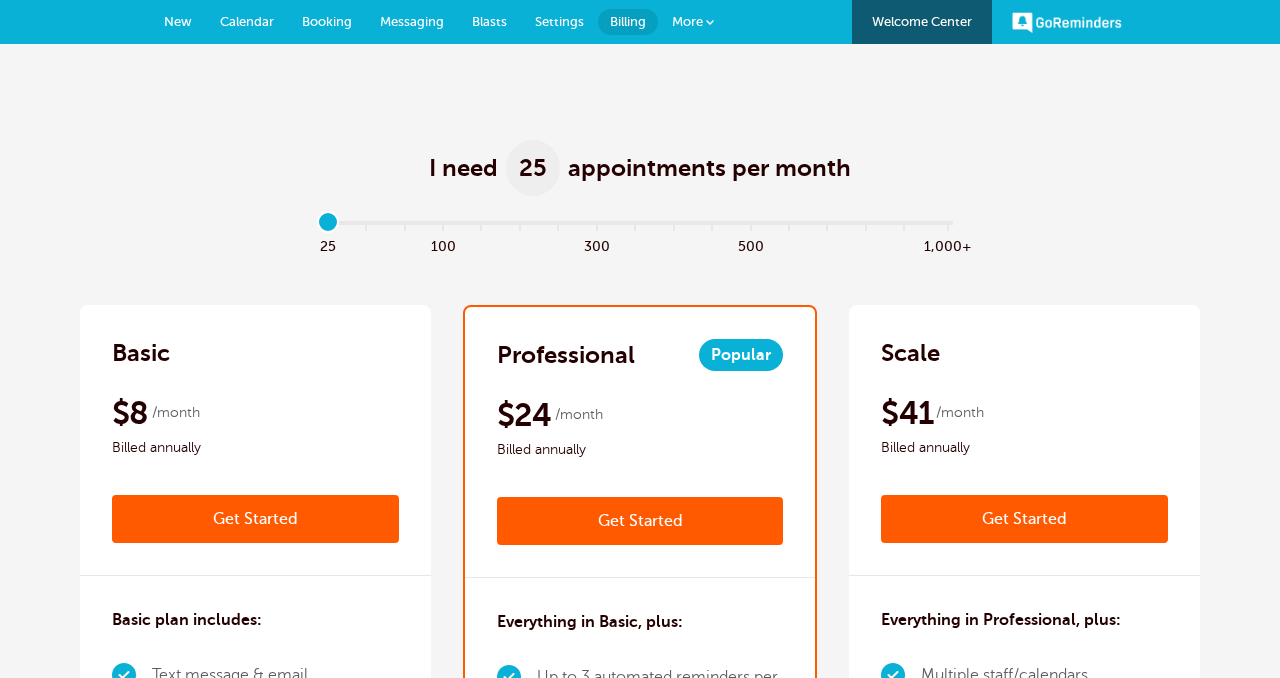 scroll, scrollTop: 0, scrollLeft: 0, axis: both 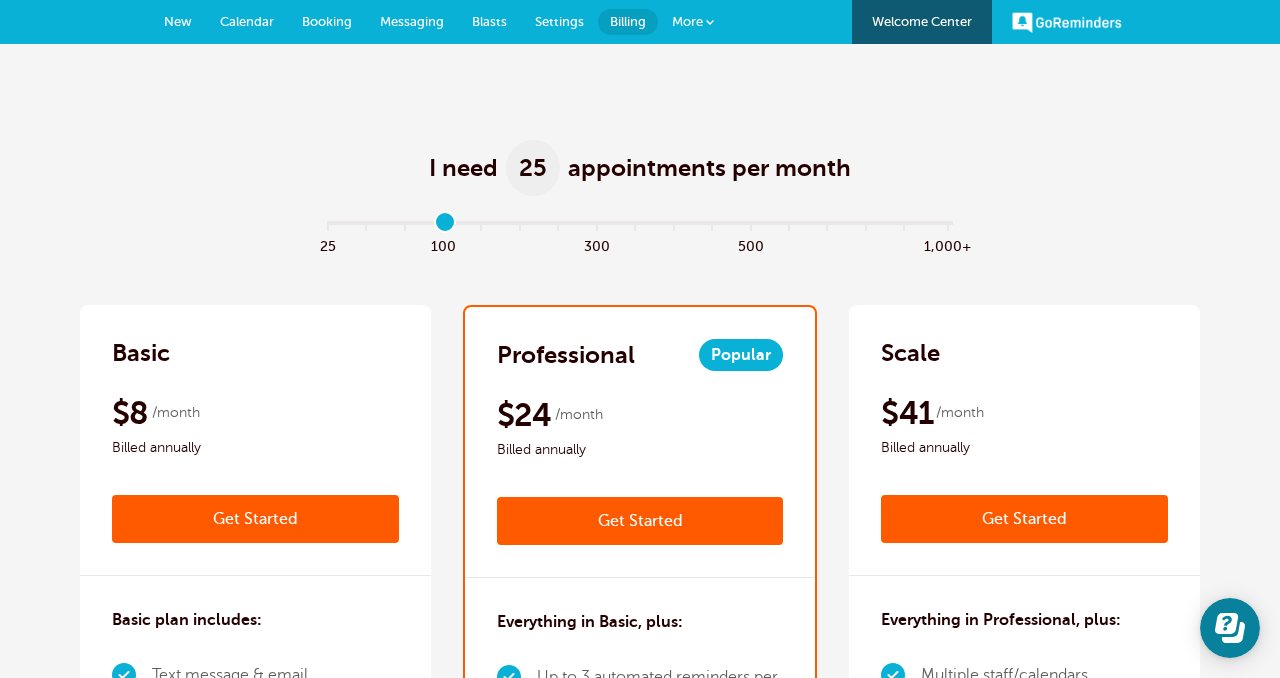click at bounding box center [640, 227] 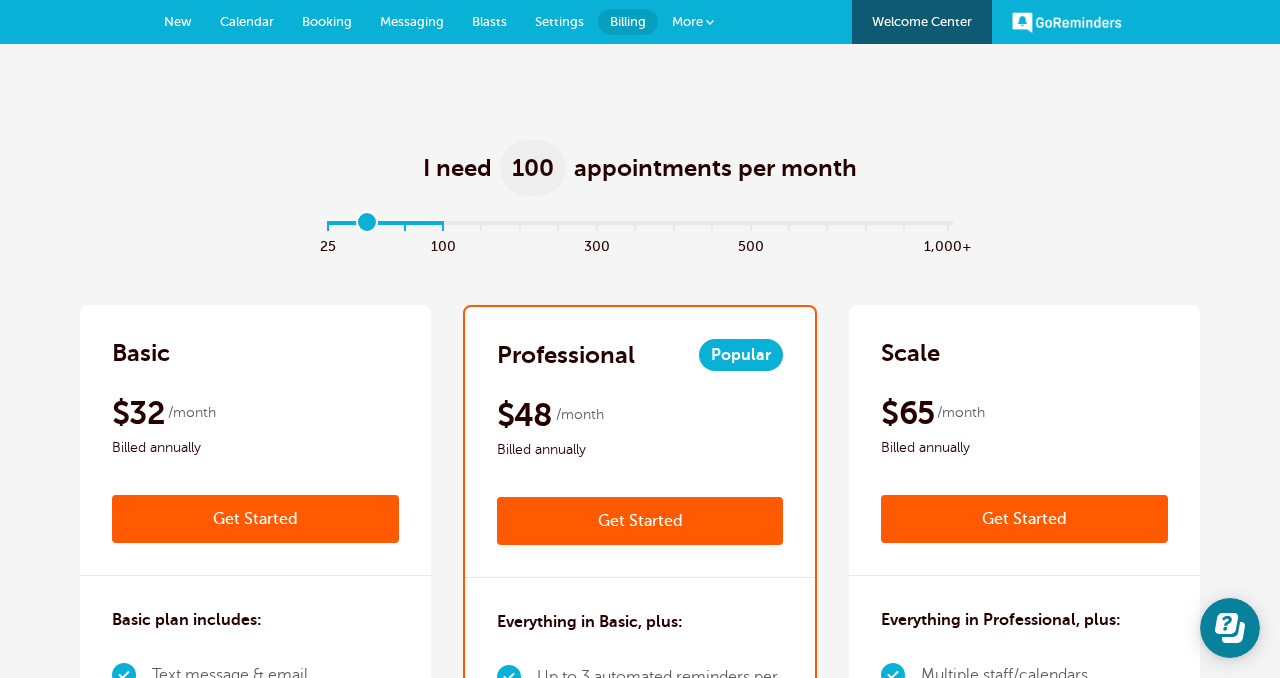 click at bounding box center [640, 227] 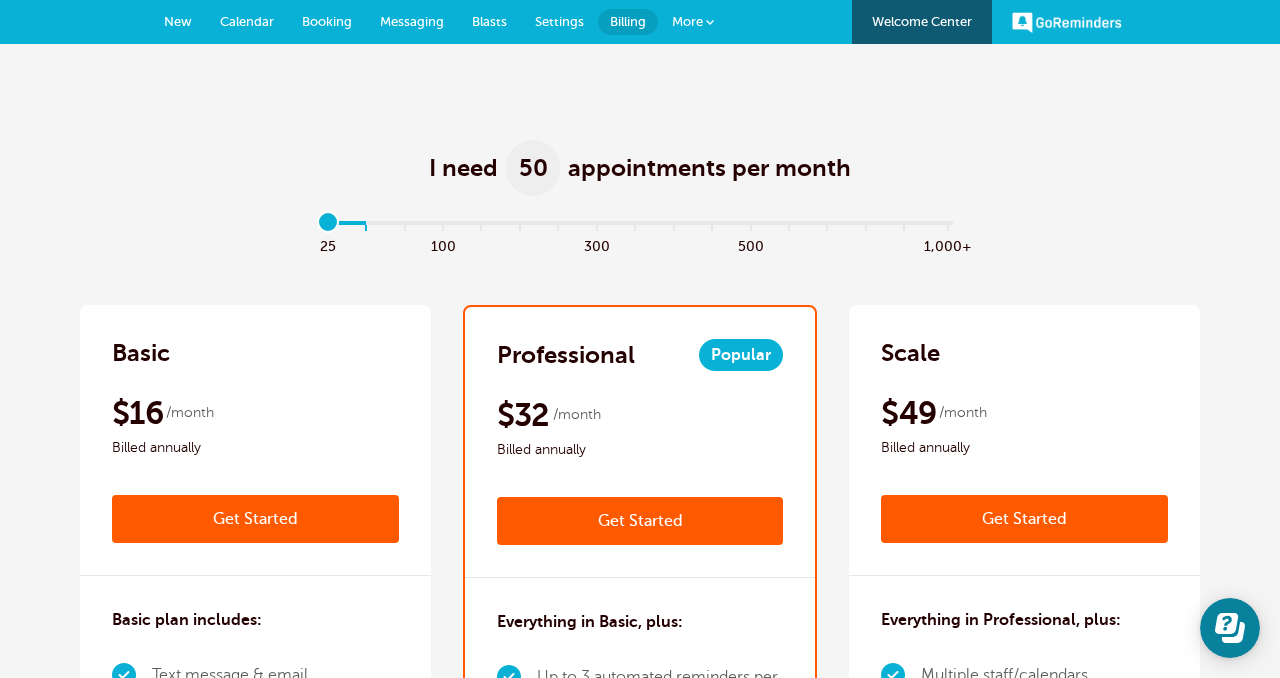 type on "0" 